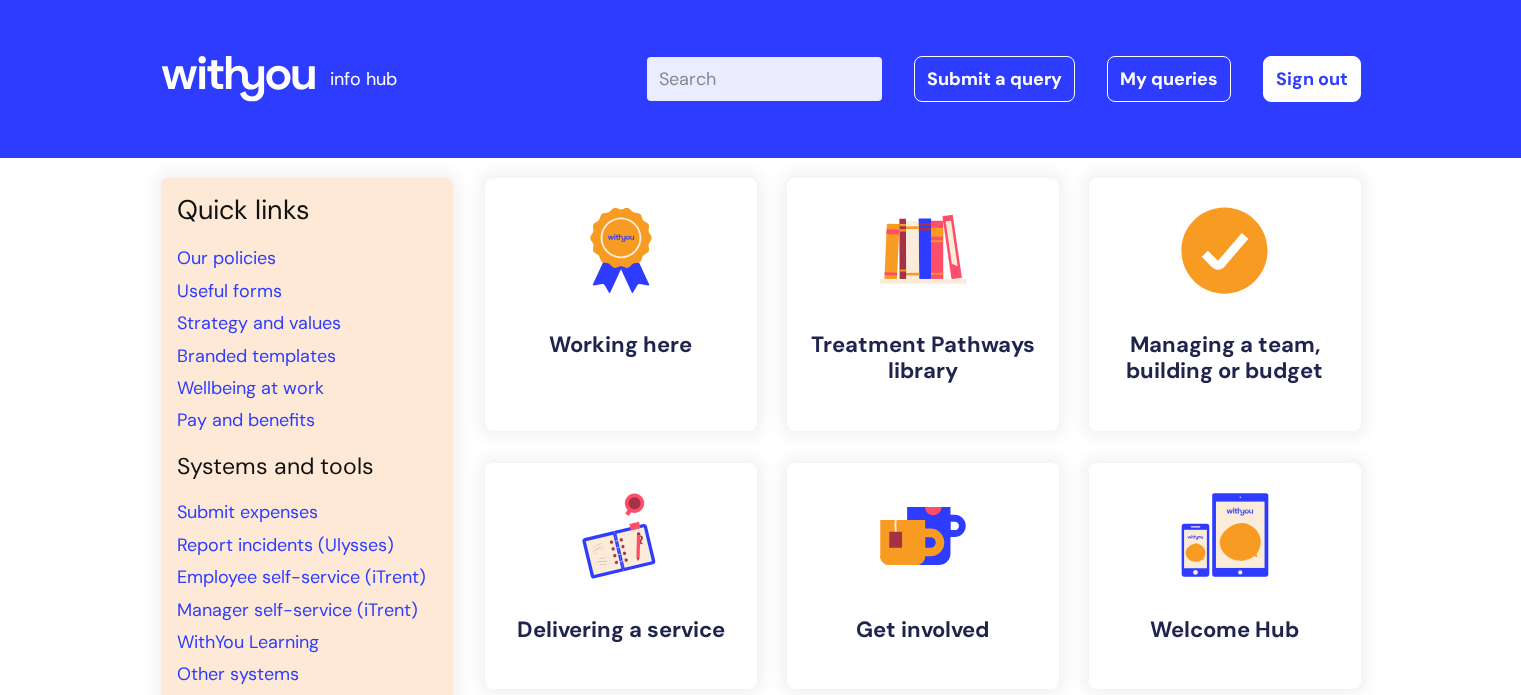 scroll, scrollTop: 0, scrollLeft: 0, axis: both 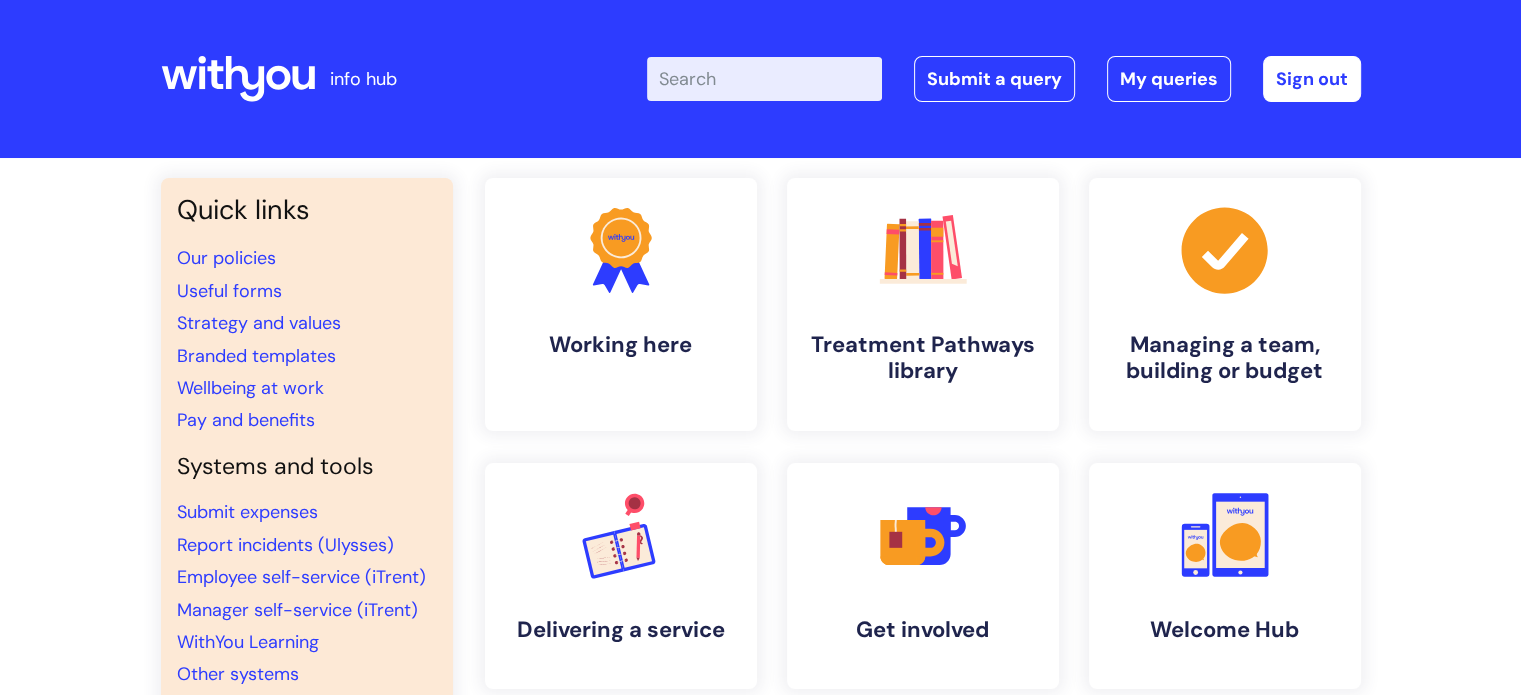 click on "Enter your search term here..." at bounding box center (764, 79) 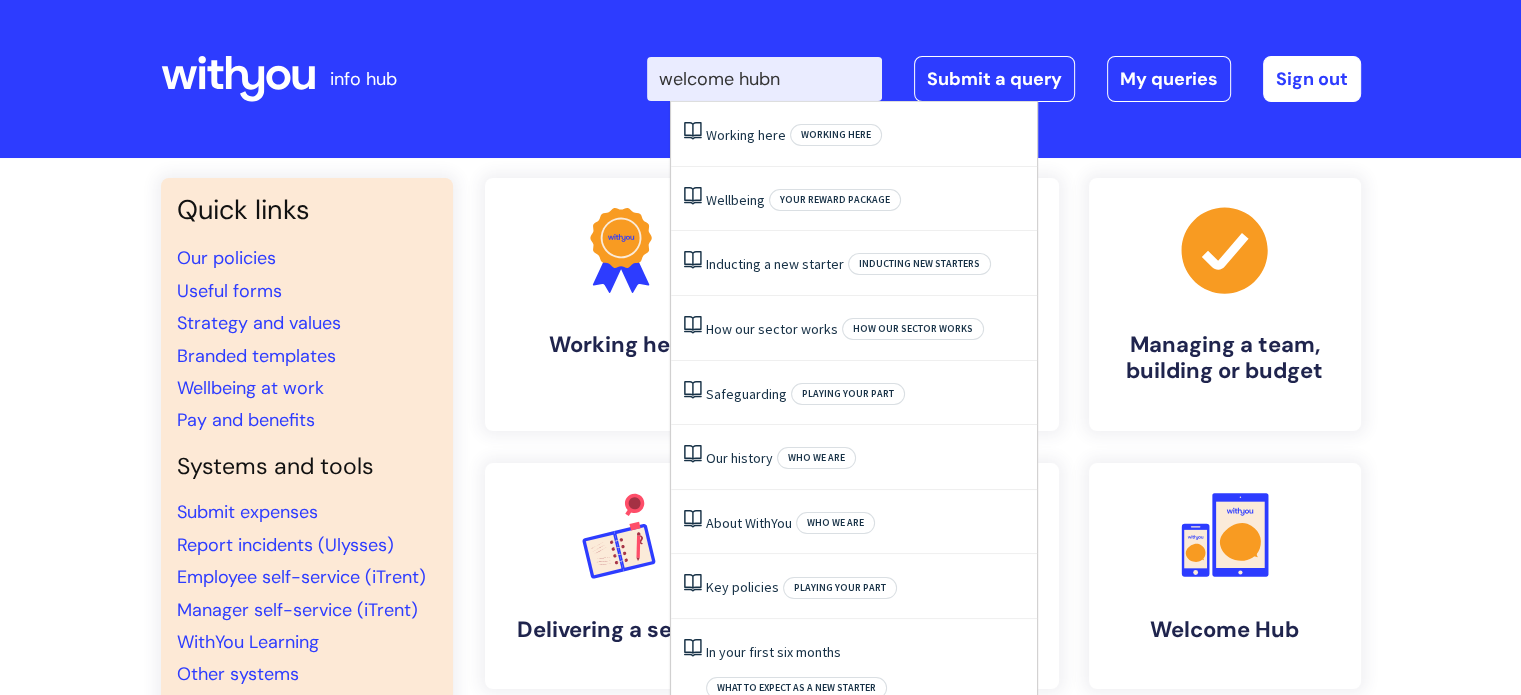 type on "welcome hub" 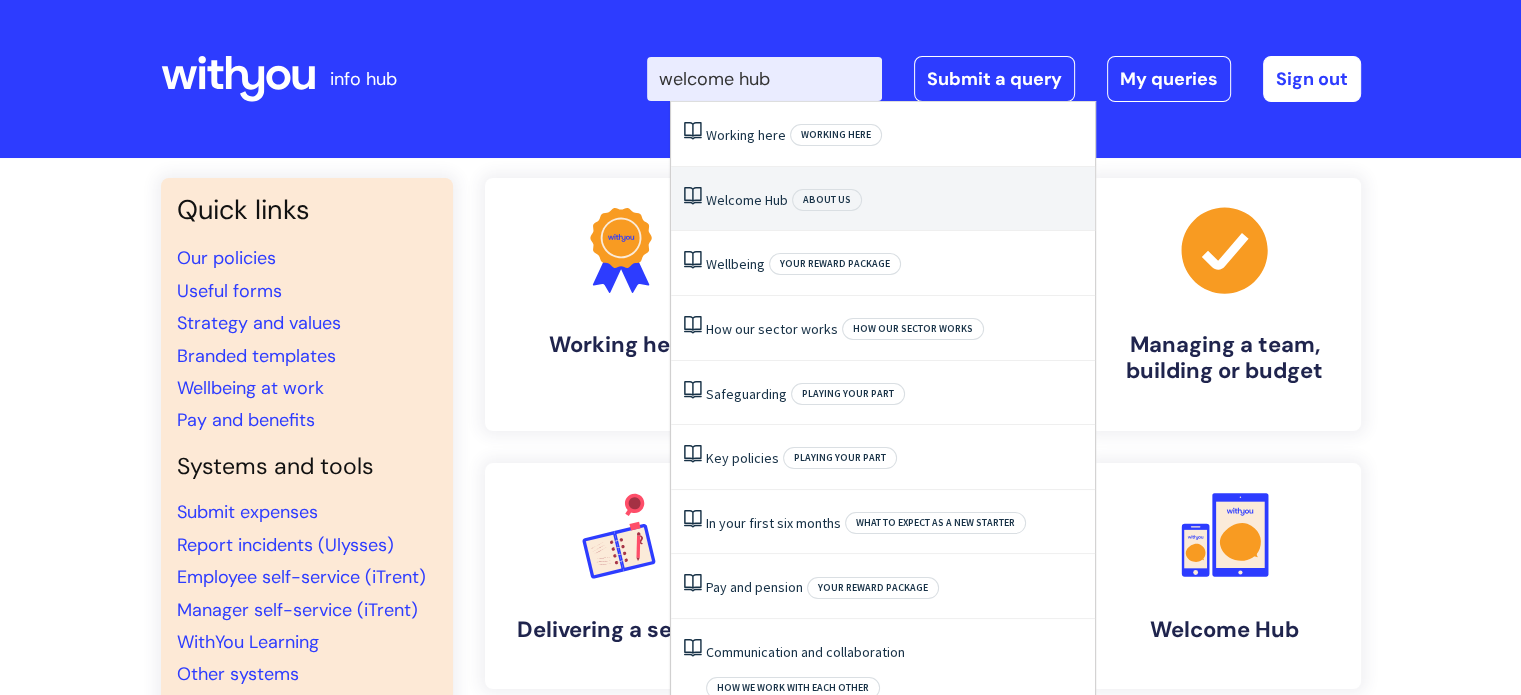 click on "Hub" at bounding box center (776, 200) 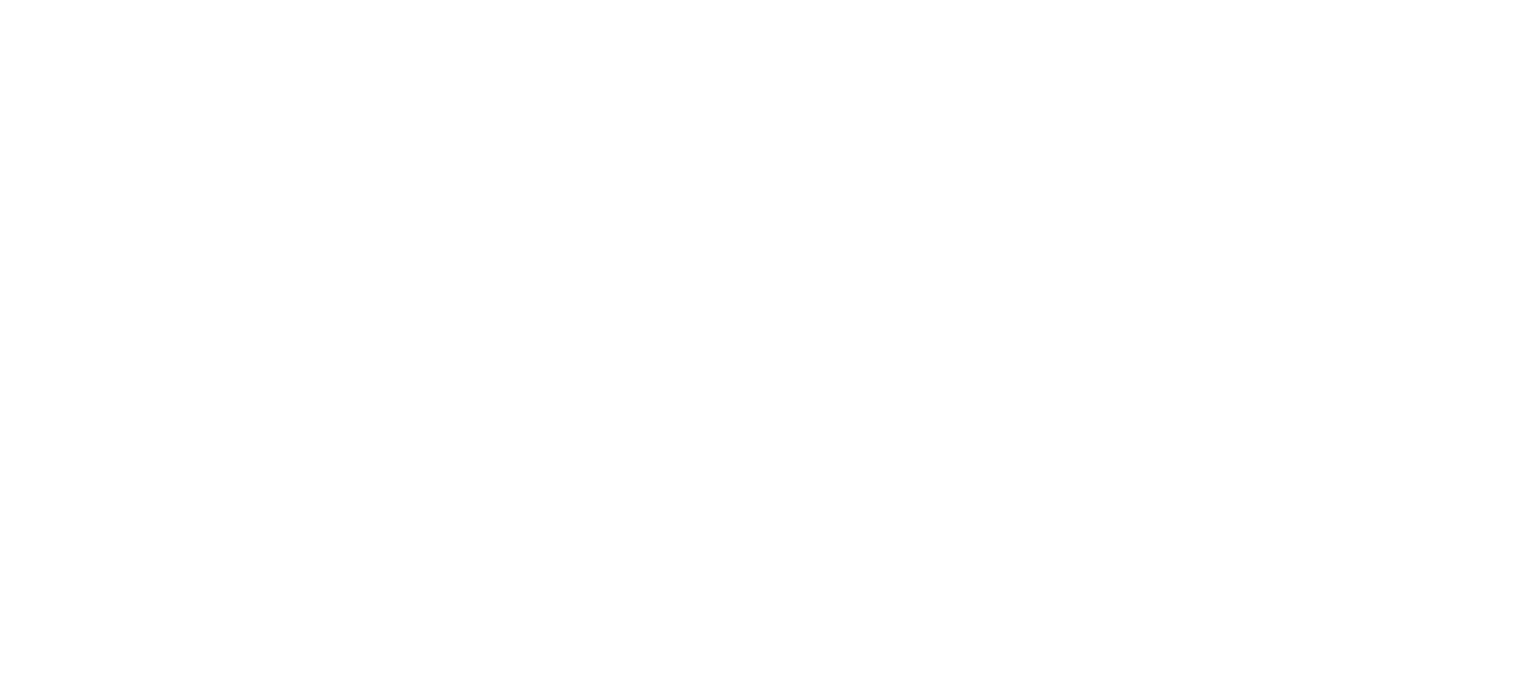 scroll, scrollTop: 0, scrollLeft: 0, axis: both 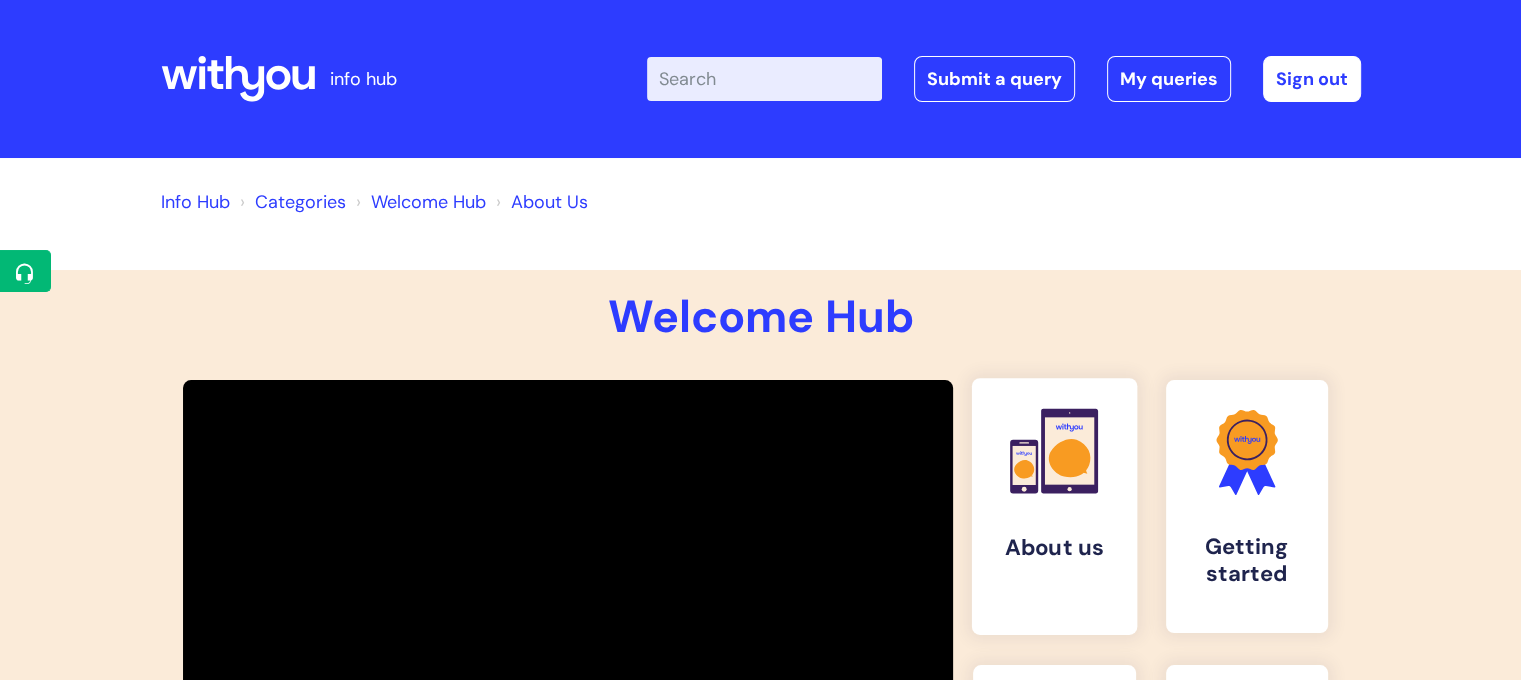 click 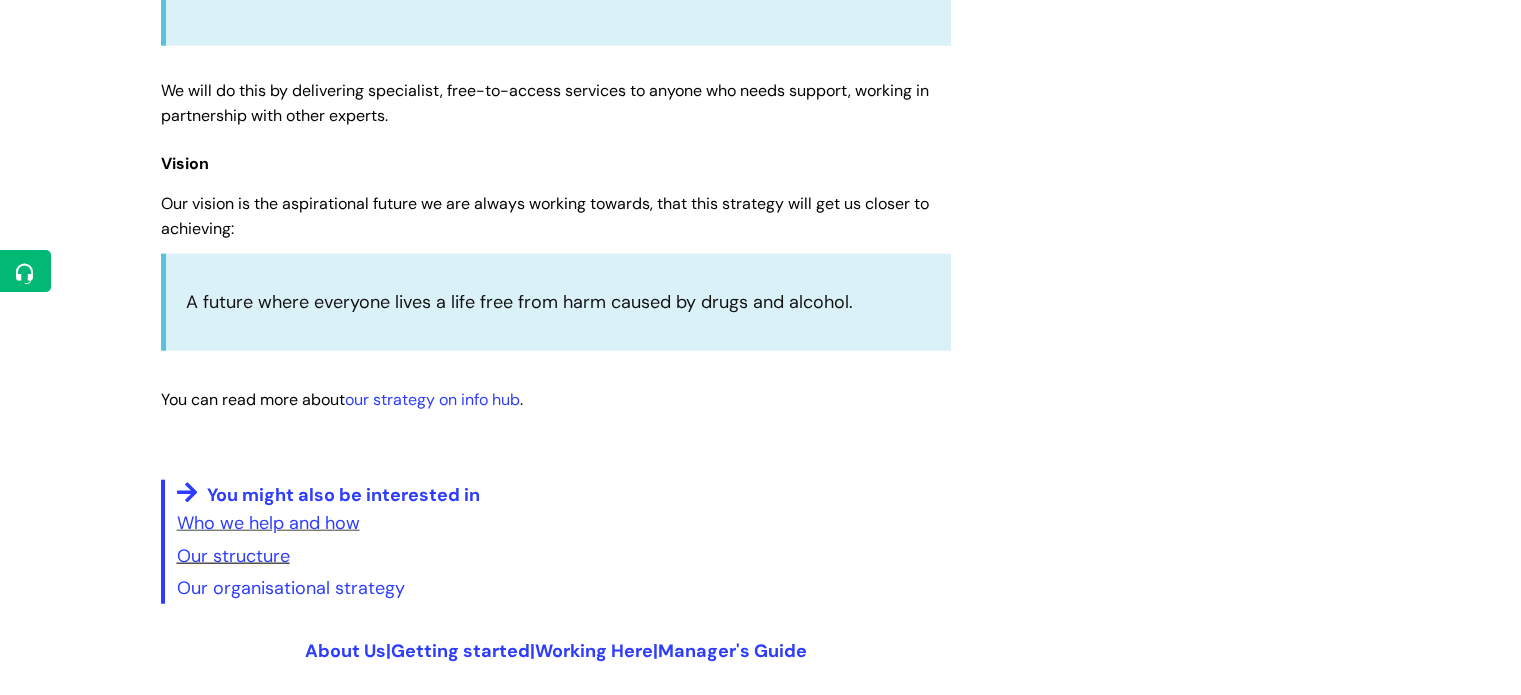 scroll, scrollTop: 4800, scrollLeft: 0, axis: vertical 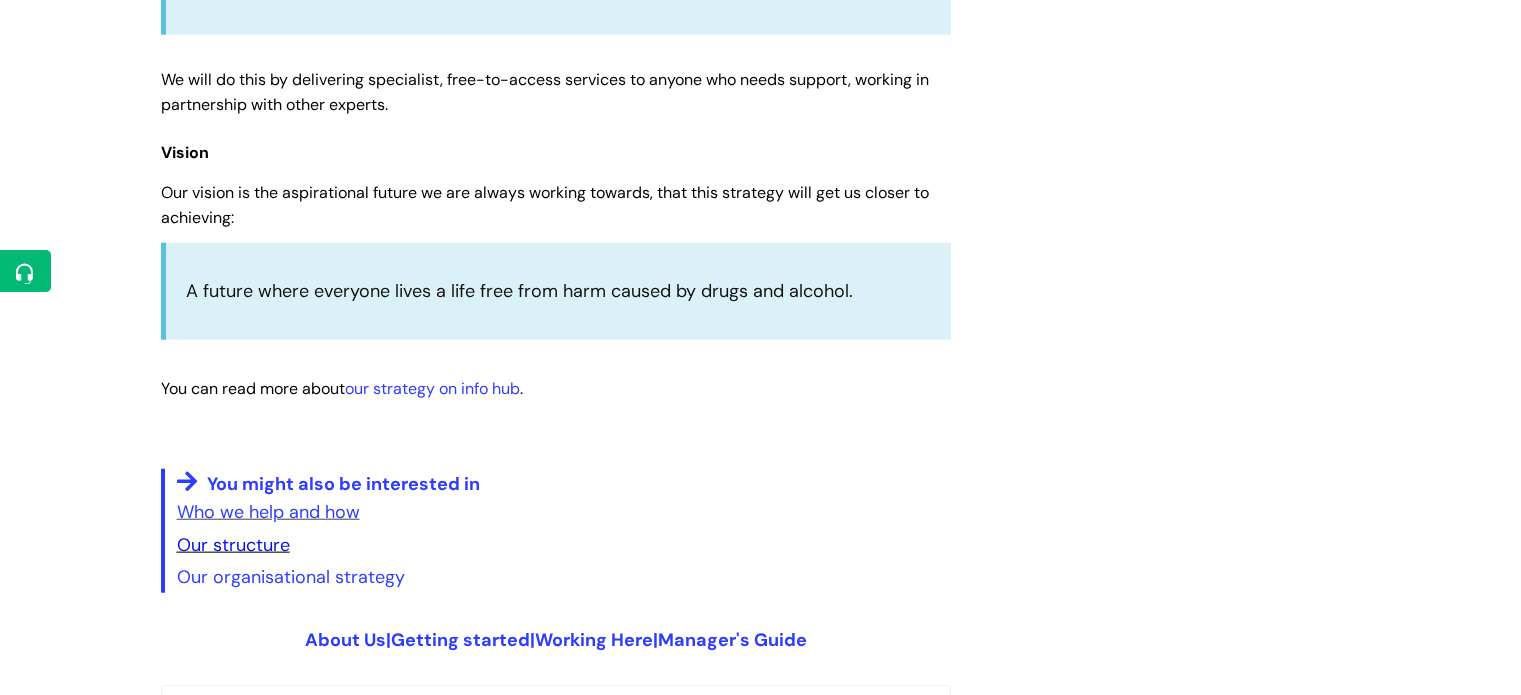 click on "Our structure" at bounding box center (233, 545) 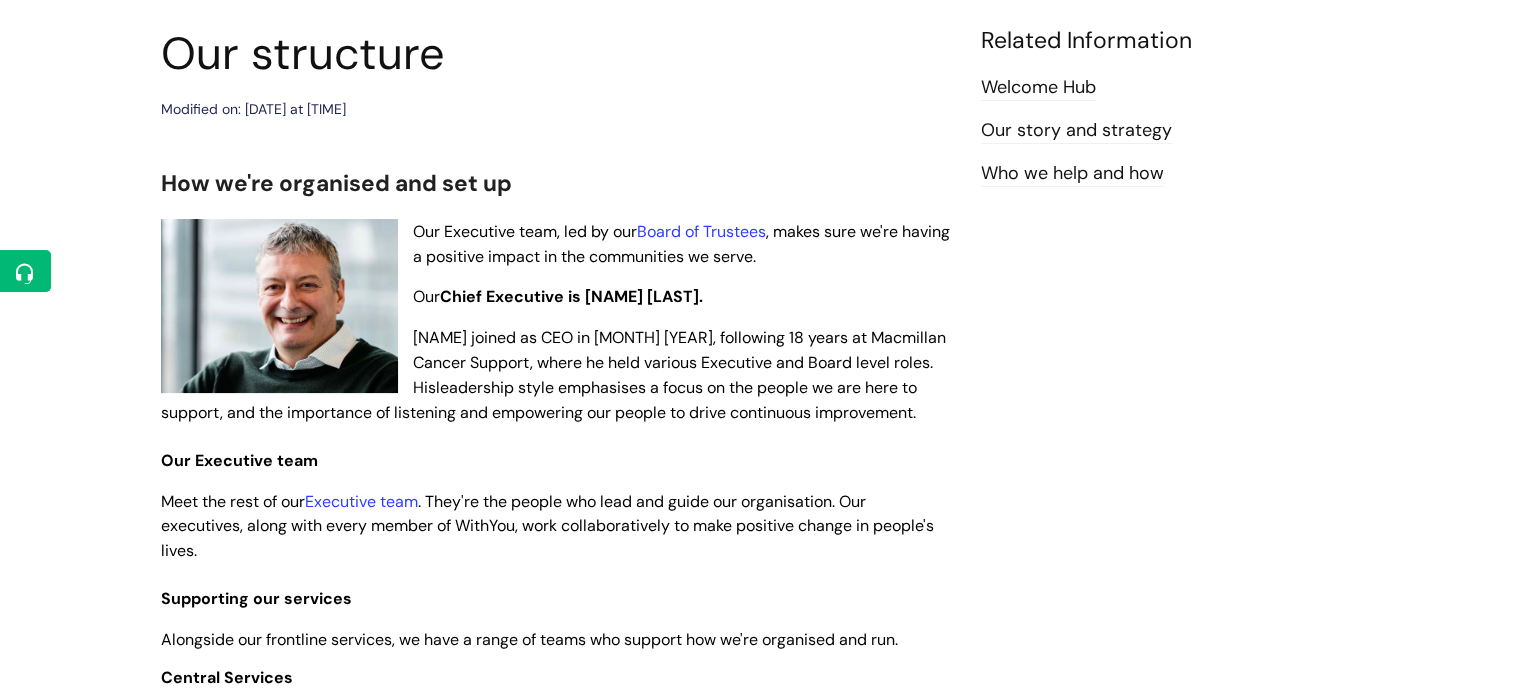 scroll, scrollTop: 100, scrollLeft: 0, axis: vertical 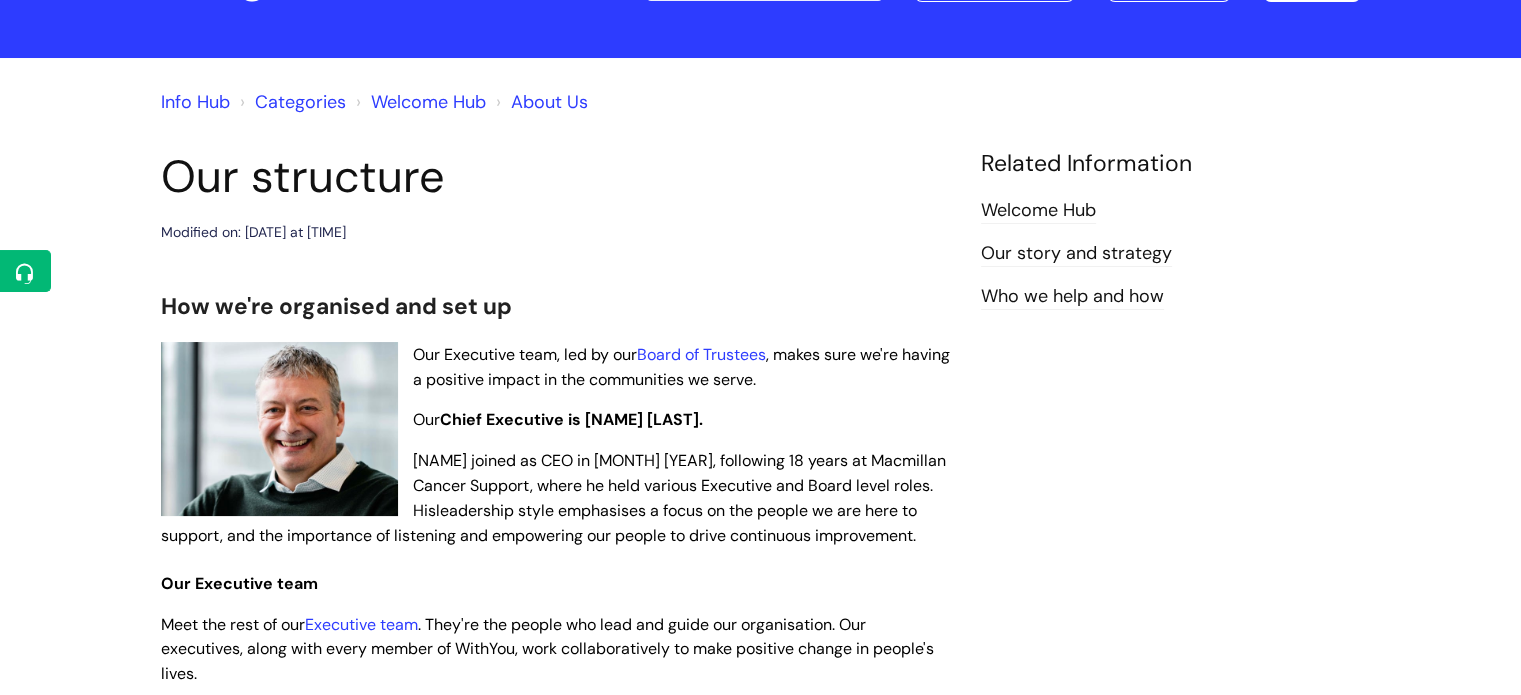 click on "Welcome Hub" at bounding box center (1038, 211) 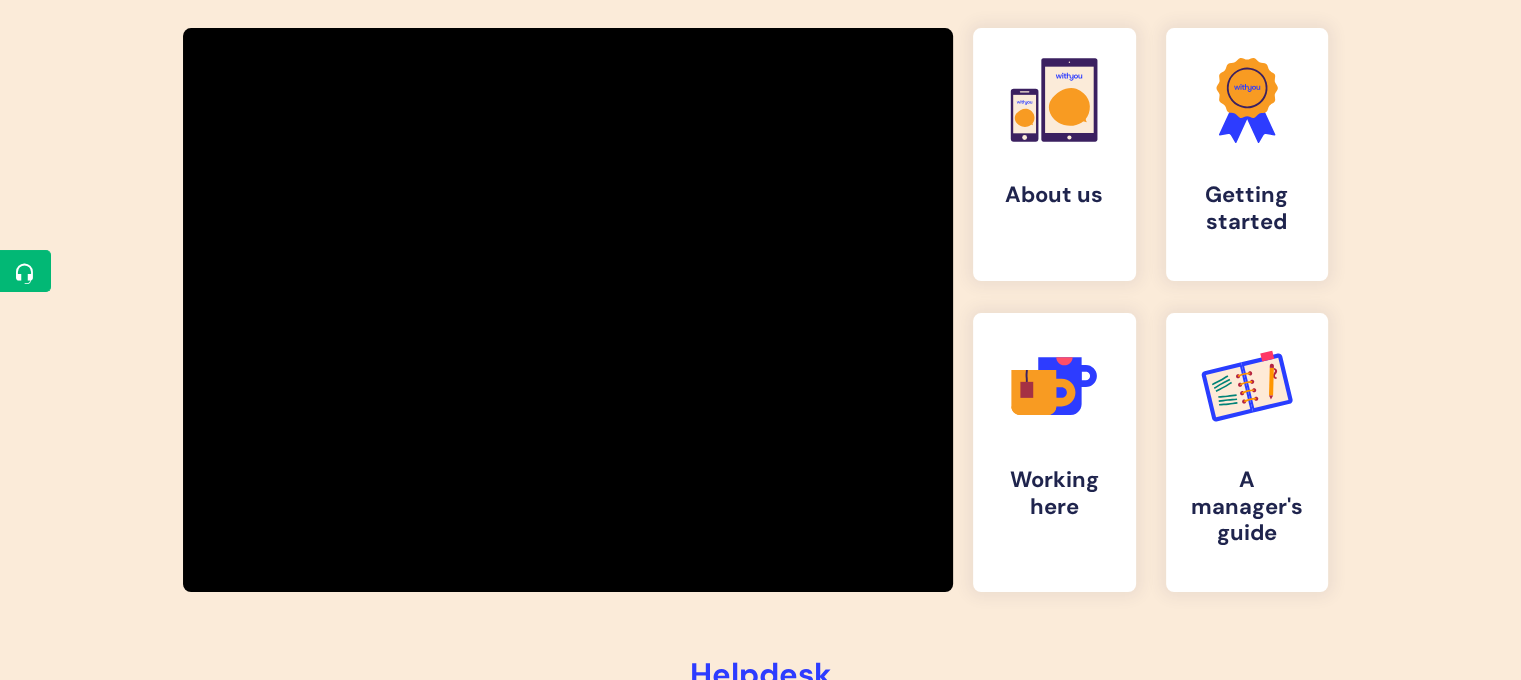 scroll, scrollTop: 400, scrollLeft: 0, axis: vertical 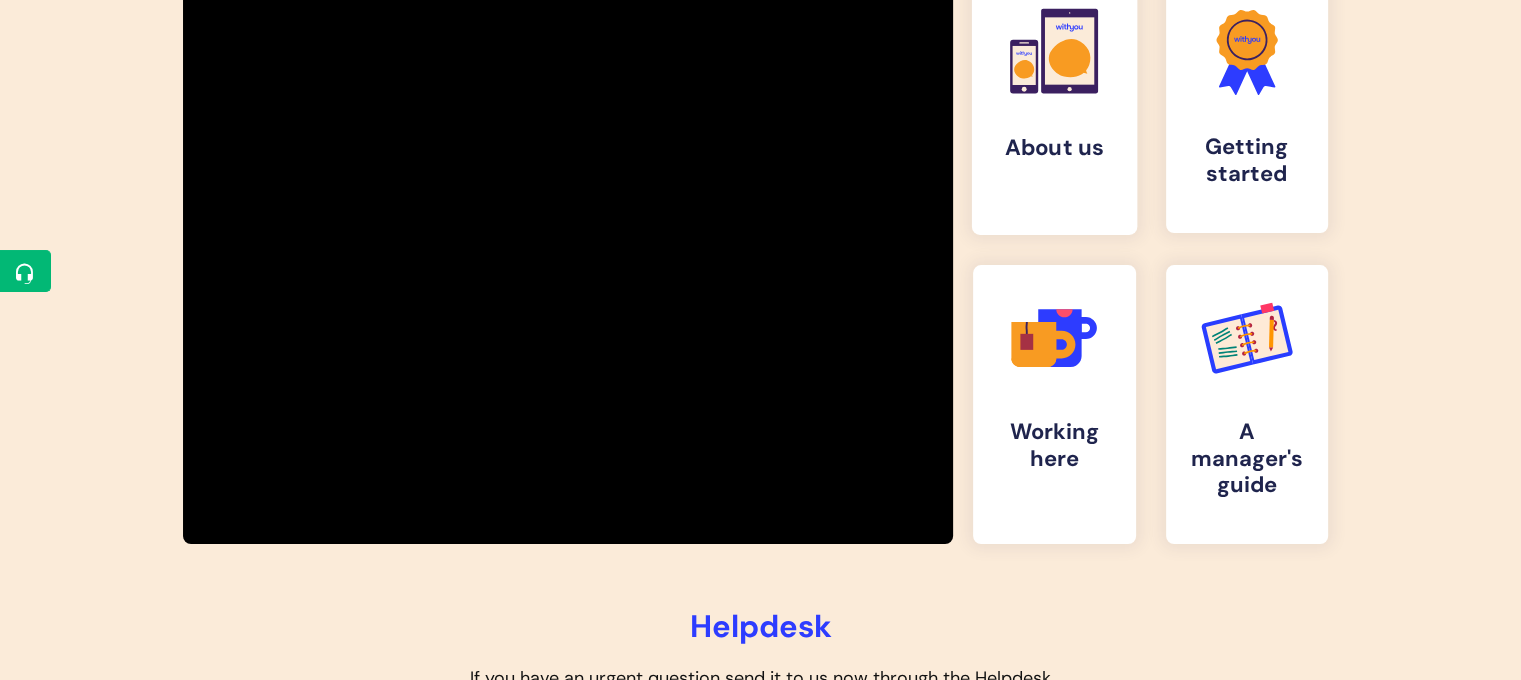 click on ".cls-1{fill:#f89b22;}.cls-1,.cls-2,.cls-3,.cls-4{stroke-width:0px;}.cls-2{fill:#2d3cff;}.cls-3{fill:#3b2060;}.cls-4{fill:#fbebd9;}
About us" at bounding box center [1054, 106] 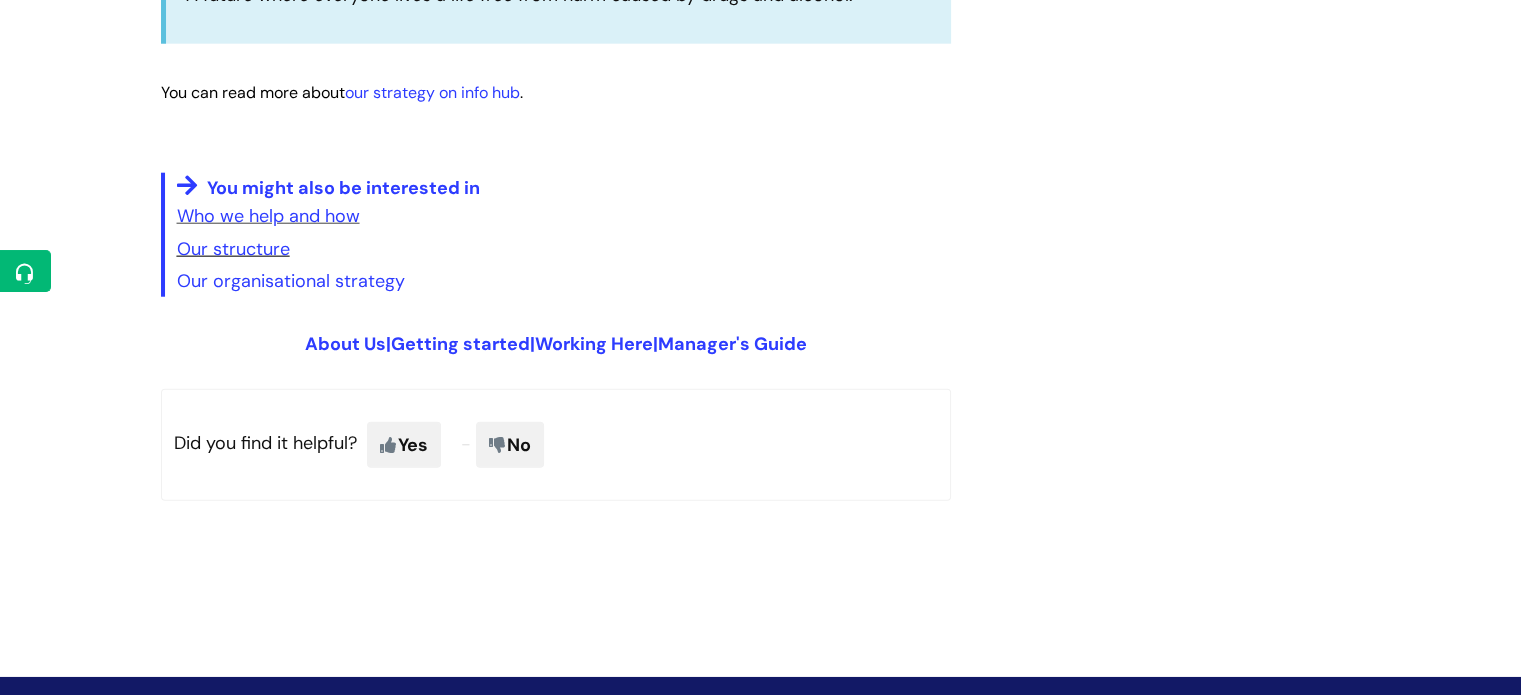 scroll, scrollTop: 5100, scrollLeft: 0, axis: vertical 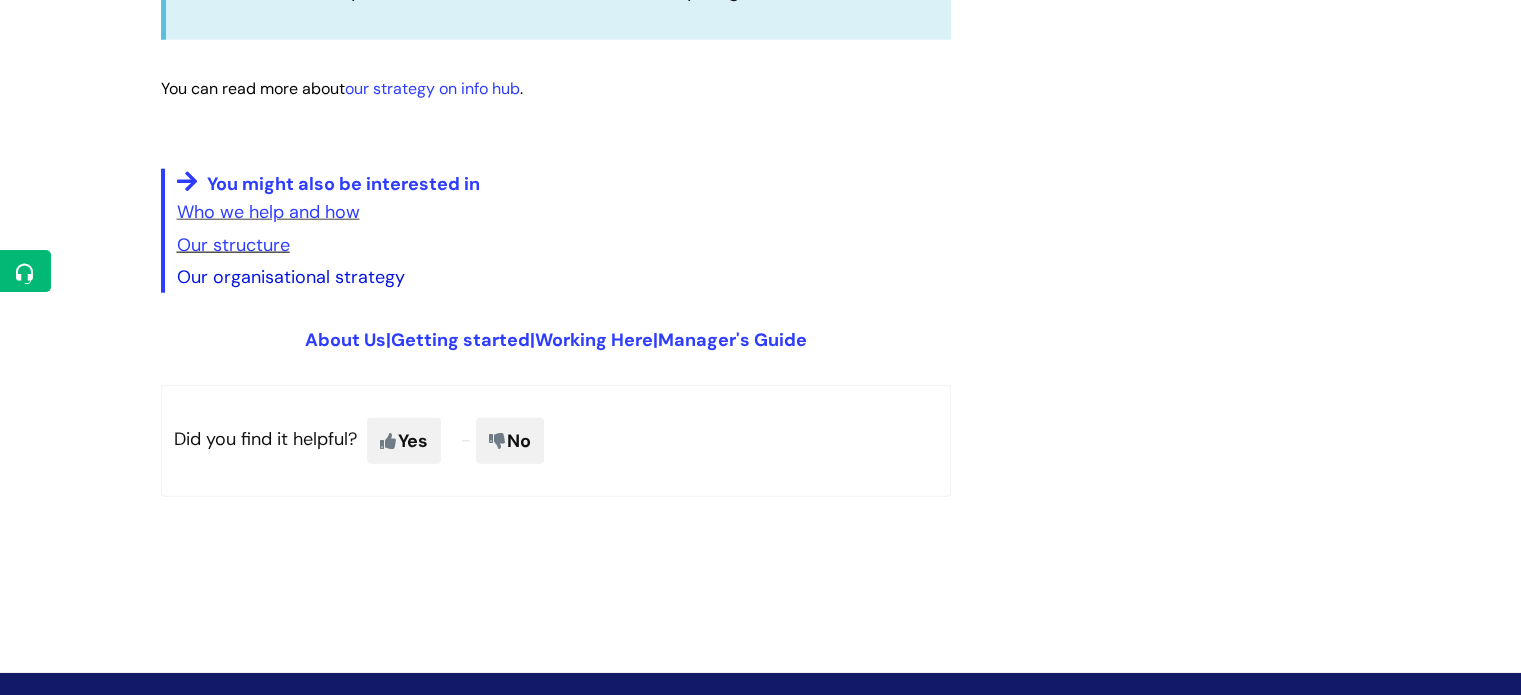 click on "Our organisational strategy" at bounding box center [291, 277] 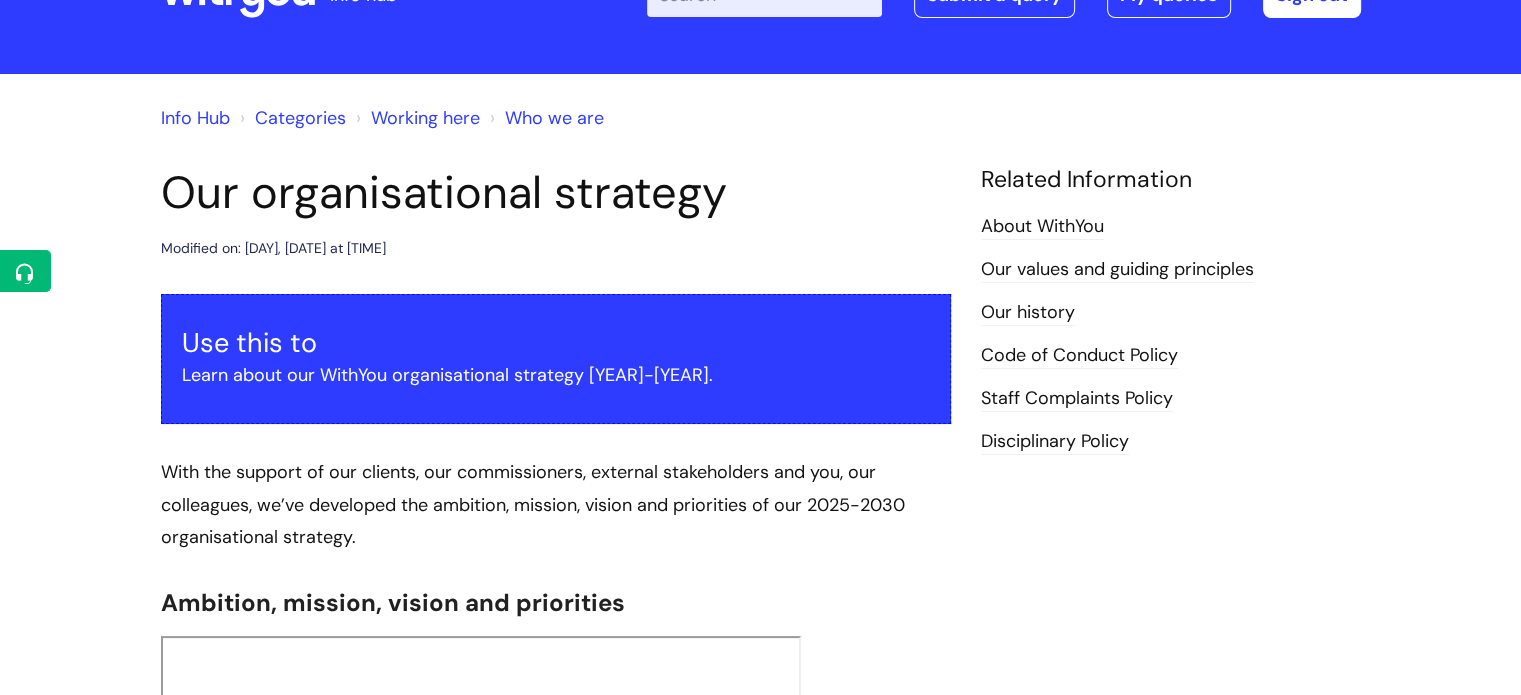 scroll, scrollTop: 0, scrollLeft: 0, axis: both 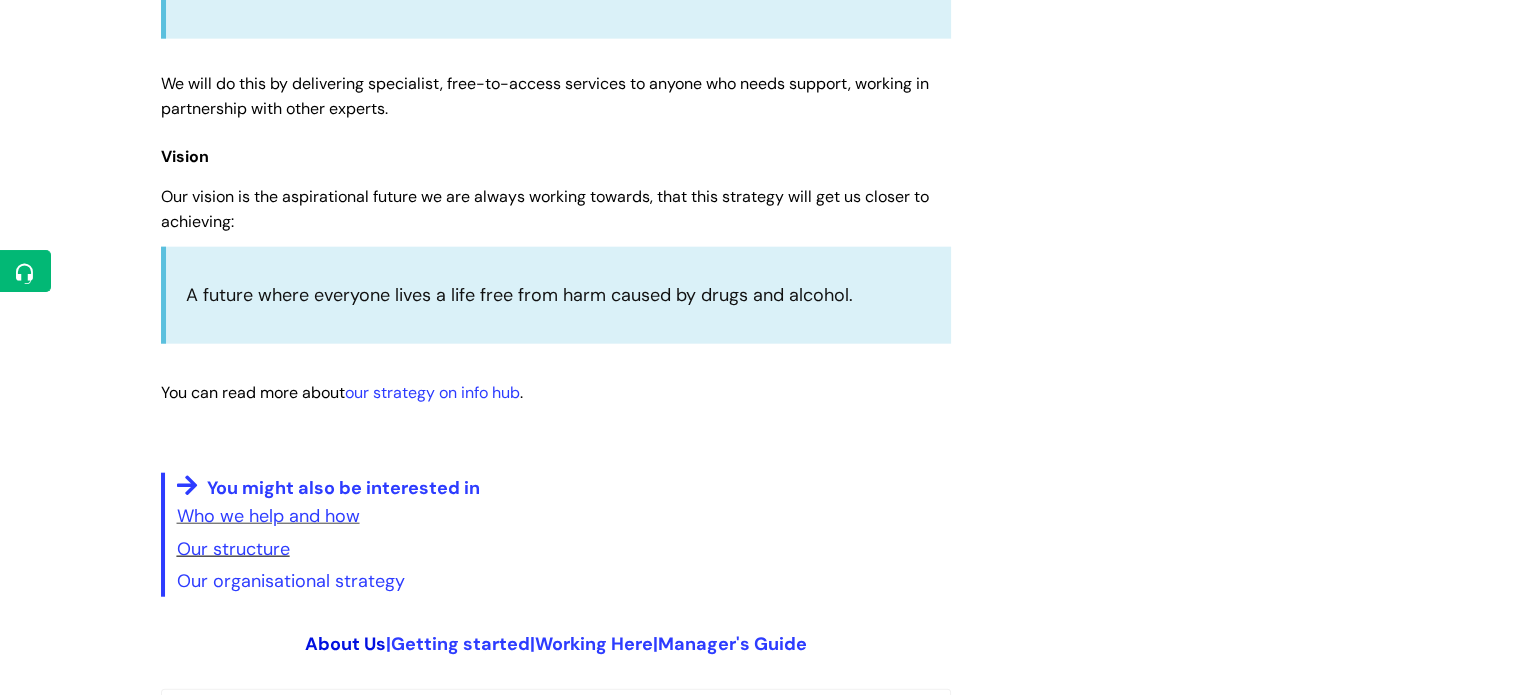 click on "About Us" at bounding box center [345, 644] 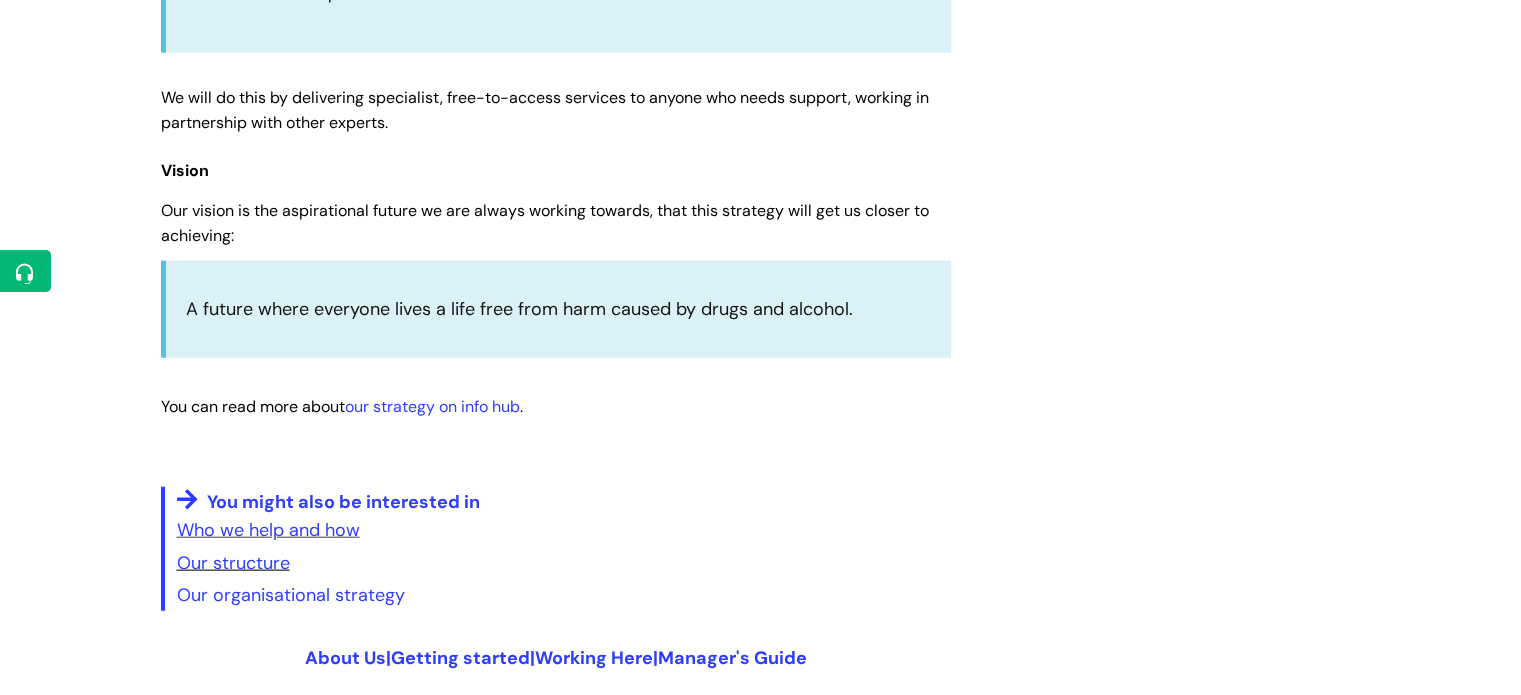 scroll, scrollTop: 4800, scrollLeft: 0, axis: vertical 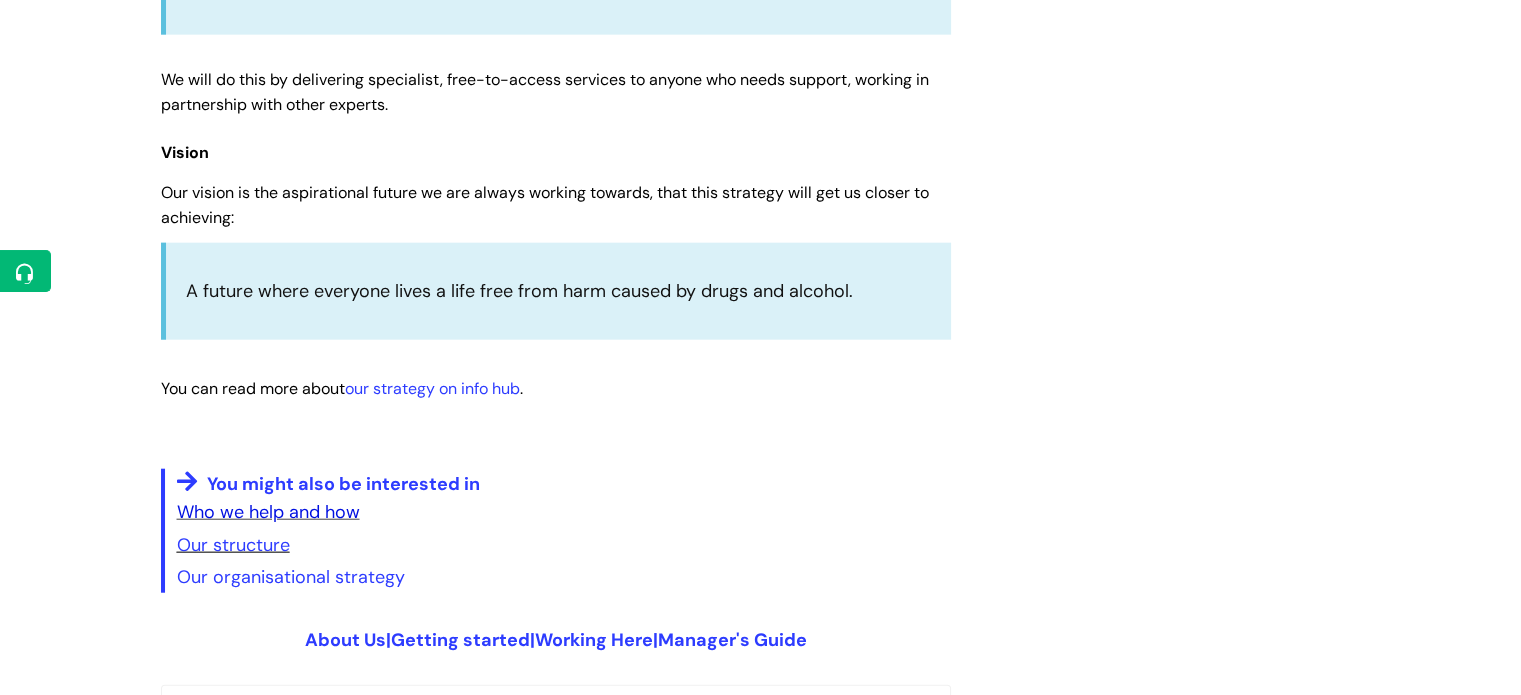 click on "Who we help and how" at bounding box center [268, 512] 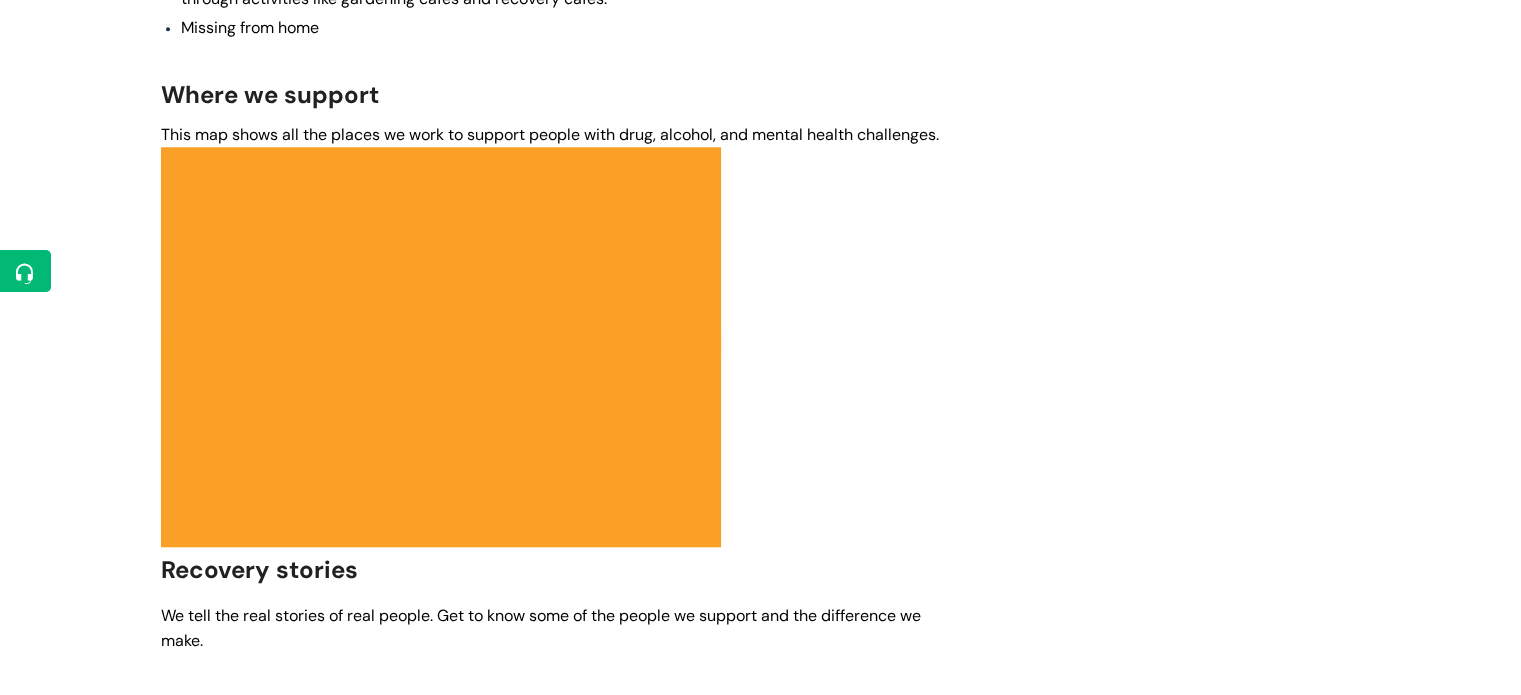 scroll, scrollTop: 1800, scrollLeft: 0, axis: vertical 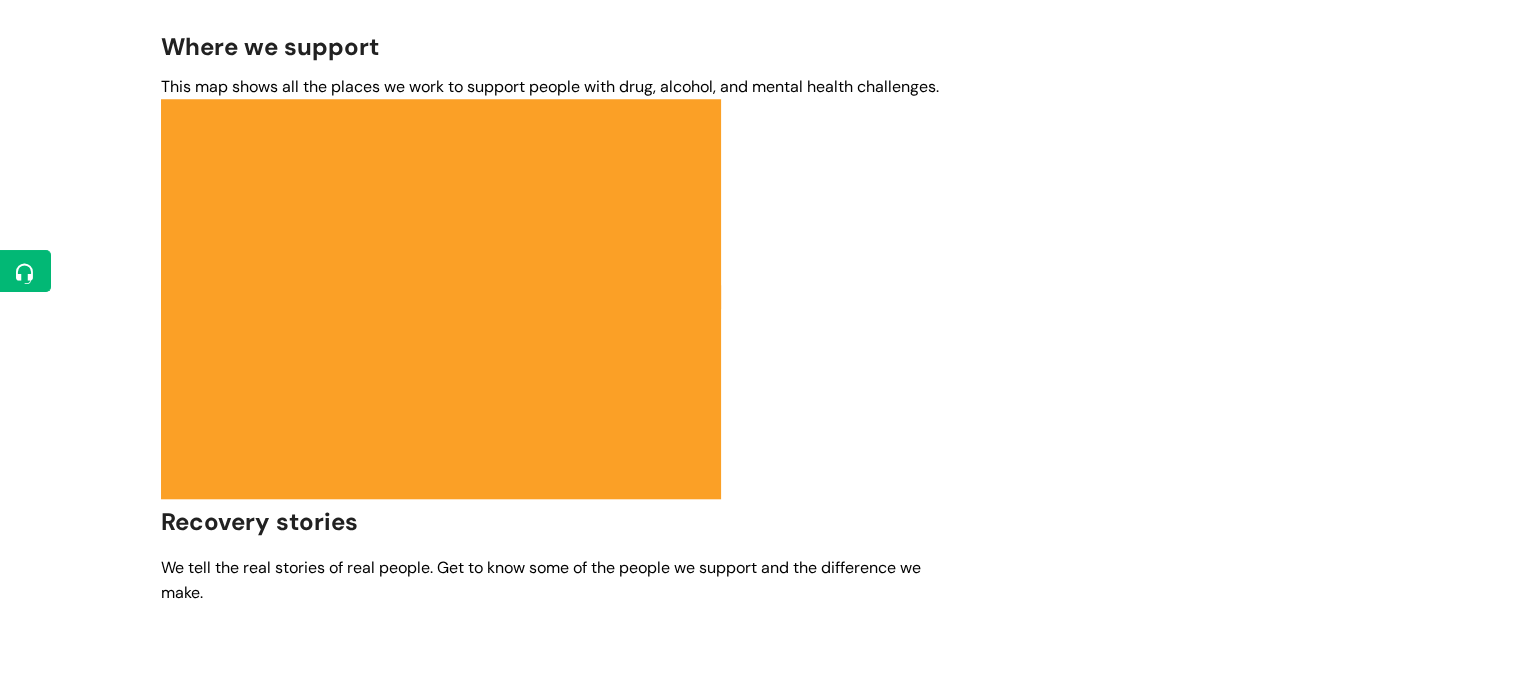 click at bounding box center (556, 299) 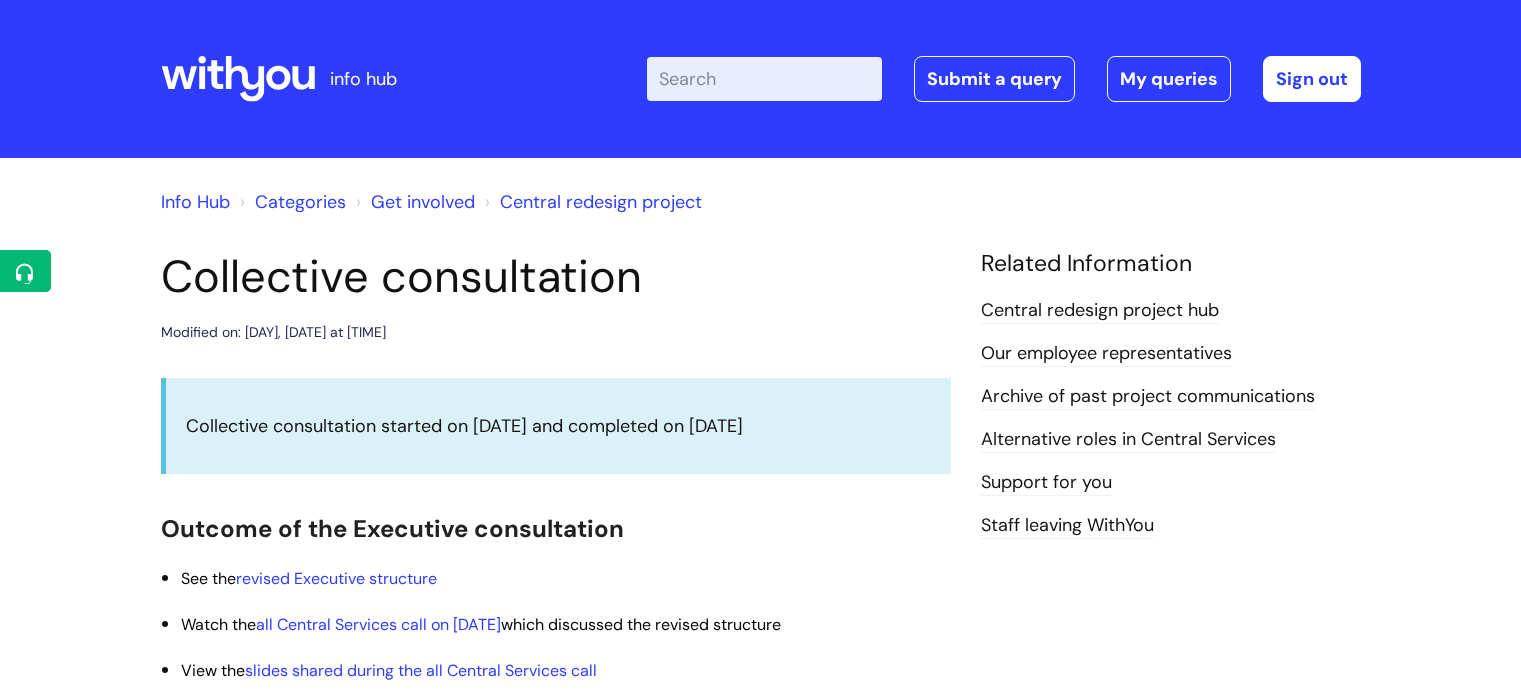 scroll, scrollTop: 1100, scrollLeft: 0, axis: vertical 